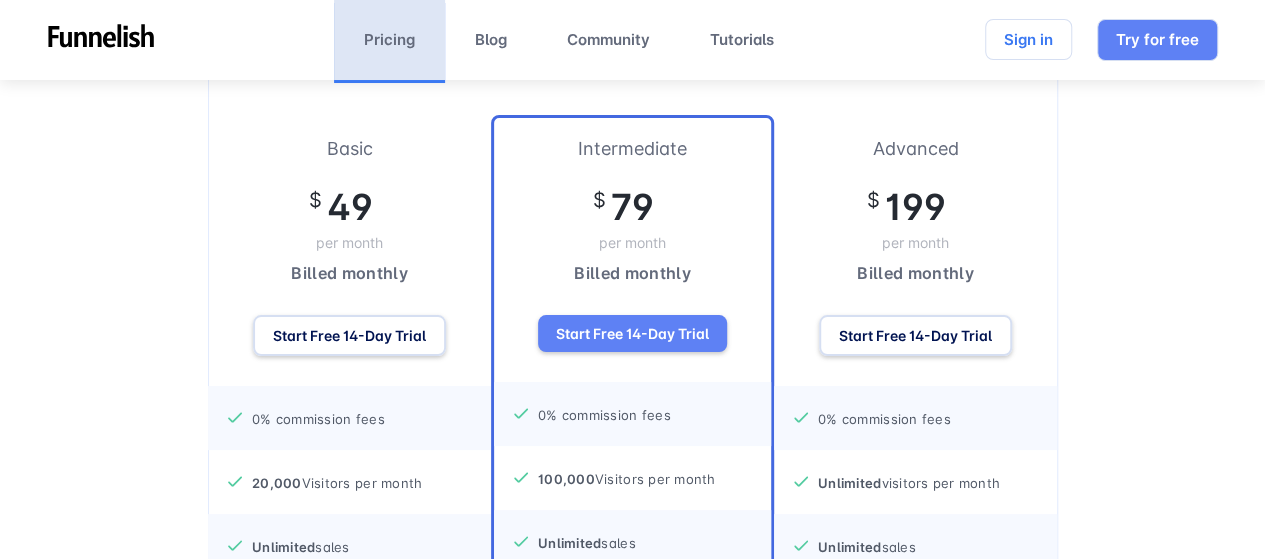 scroll, scrollTop: 400, scrollLeft: 0, axis: vertical 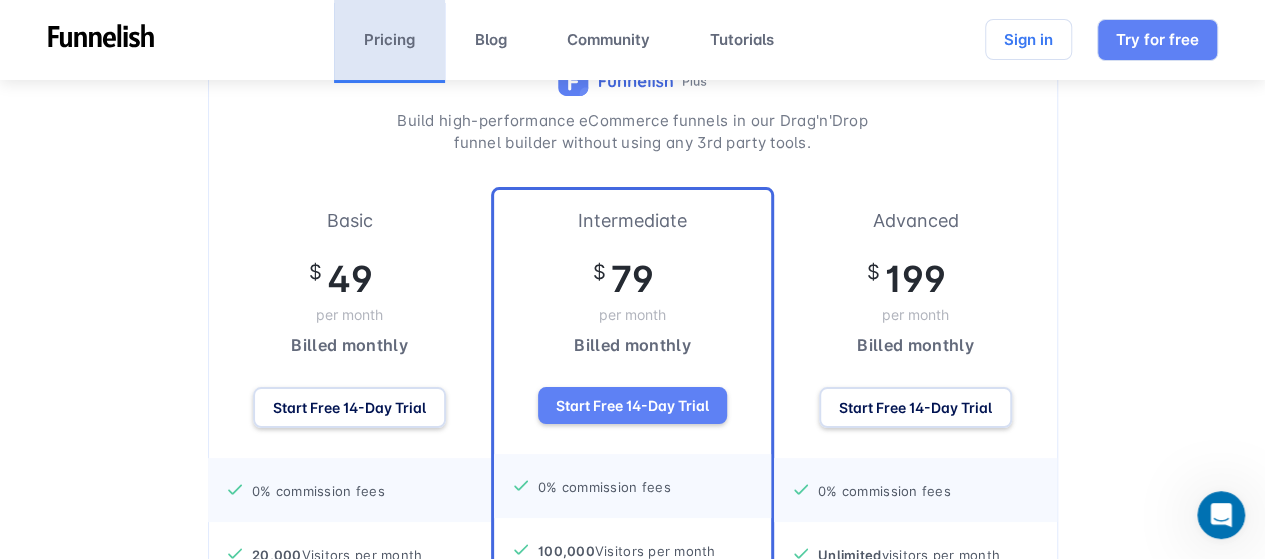 click on "49" at bounding box center [349, 279] 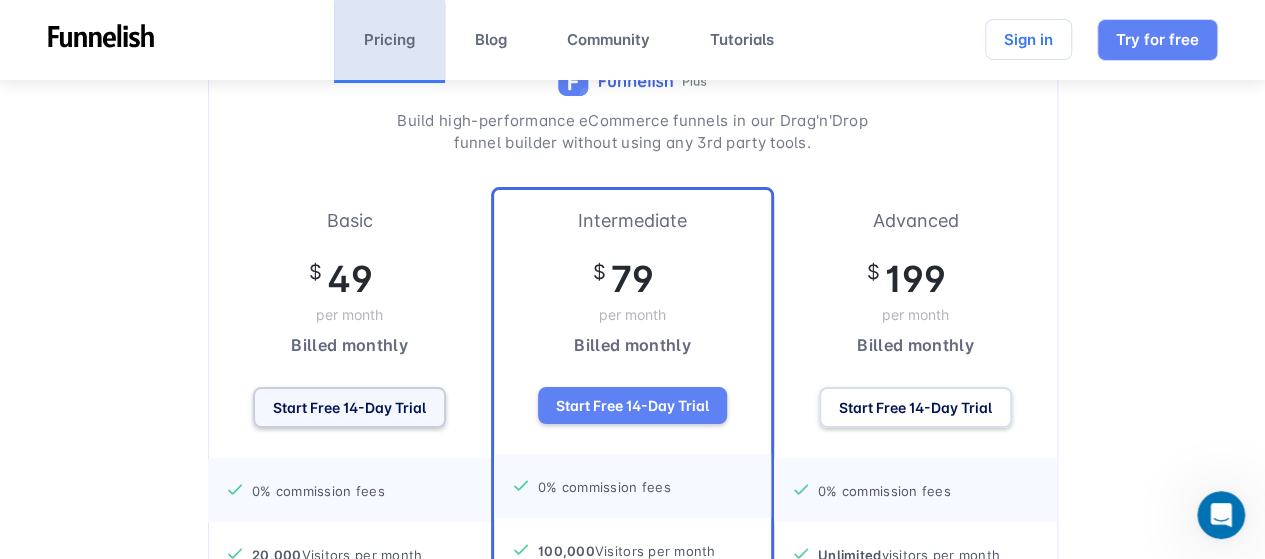 click on "Start Free 14-Day Trial" at bounding box center (349, 407) 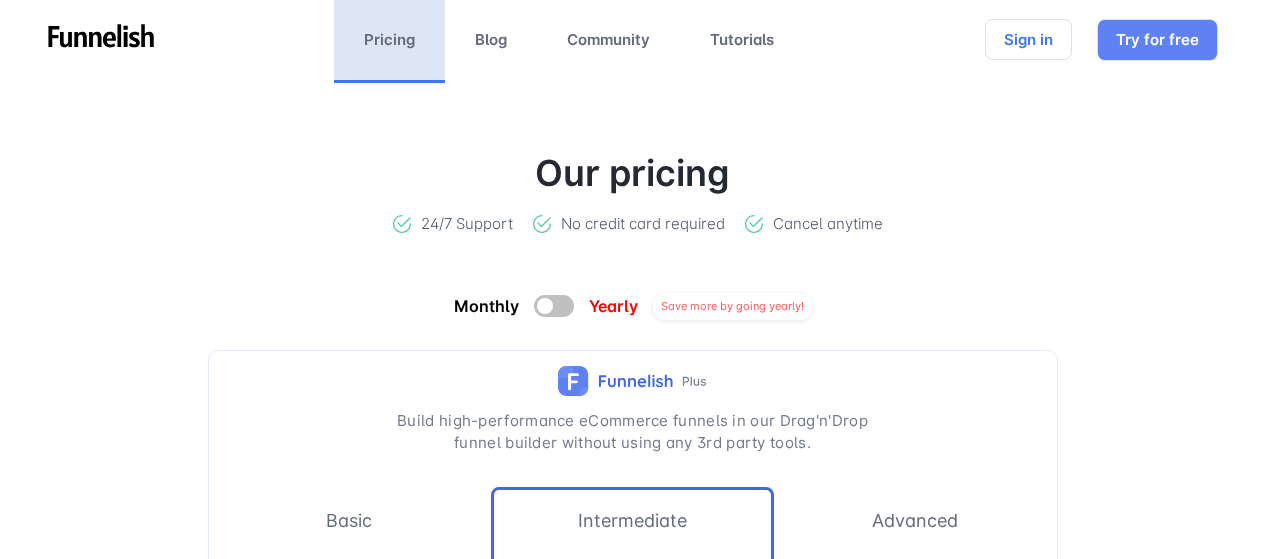 scroll, scrollTop: 0, scrollLeft: 0, axis: both 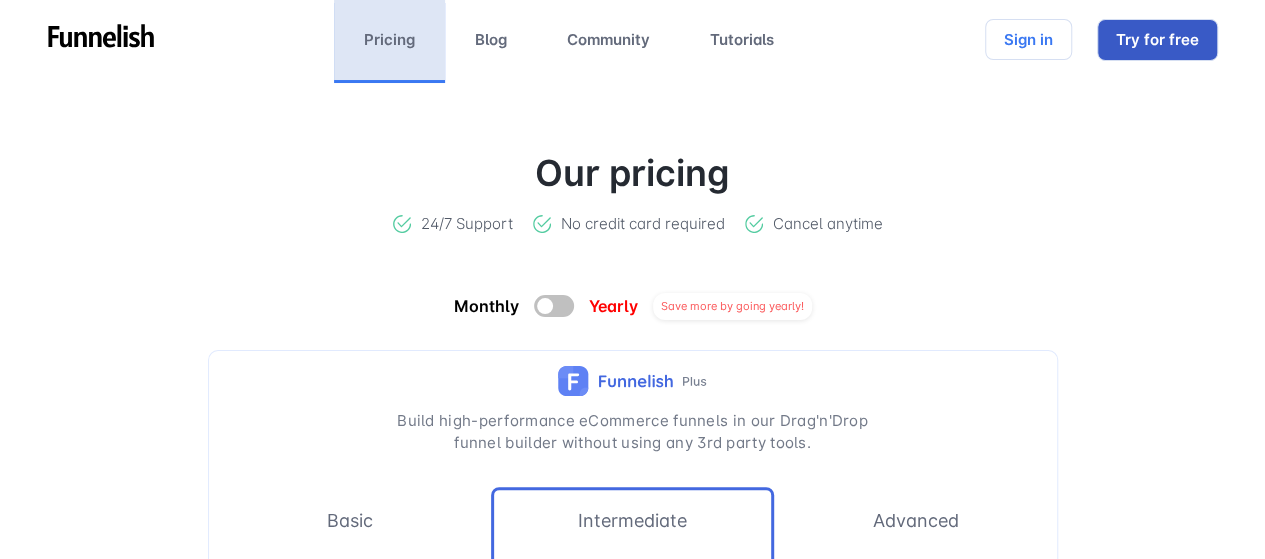 click on "Try for free" at bounding box center (1157, 40) 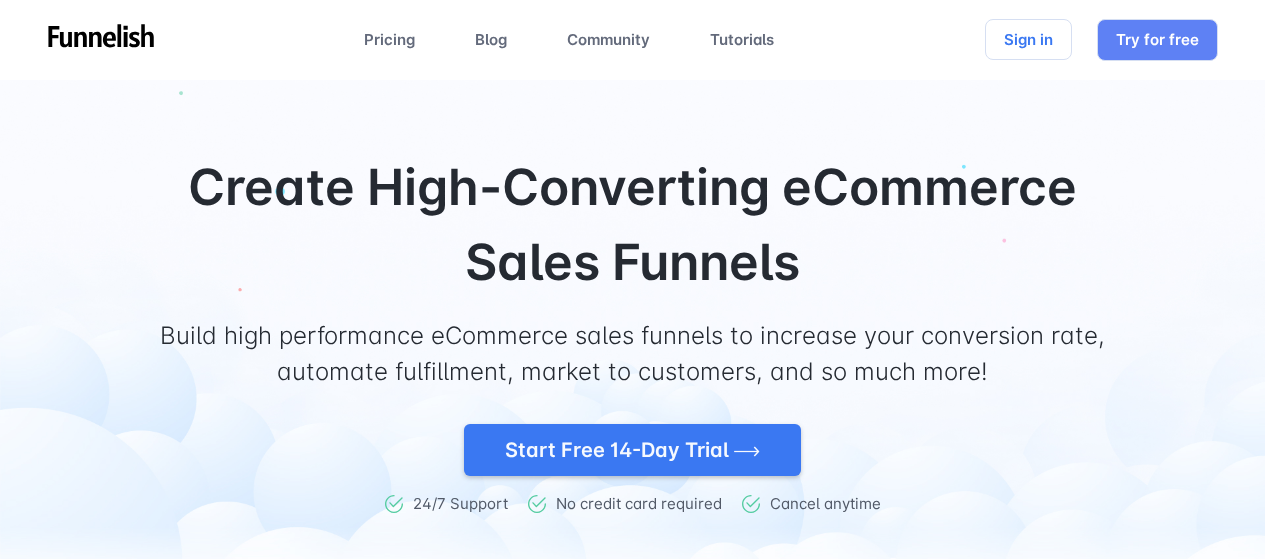scroll, scrollTop: 0, scrollLeft: 0, axis: both 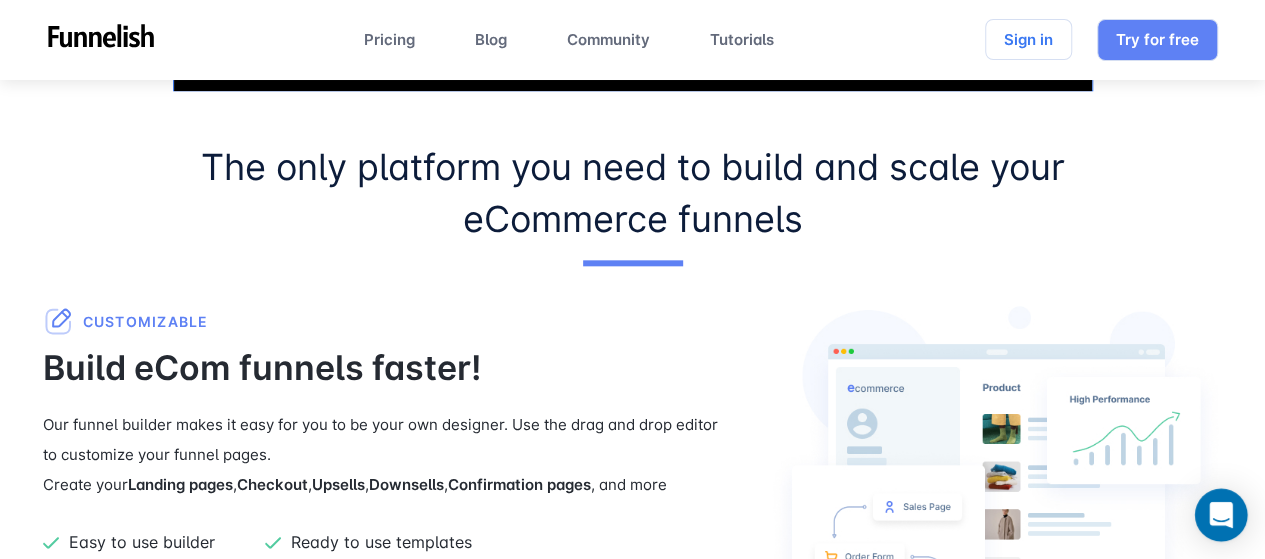 click 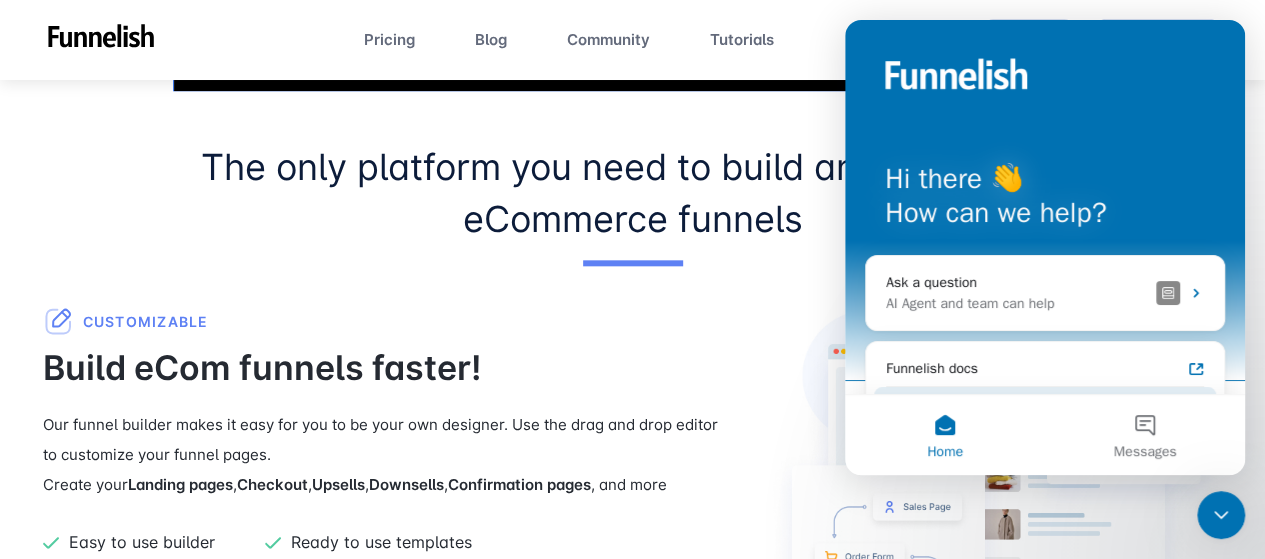 scroll, scrollTop: 0, scrollLeft: 0, axis: both 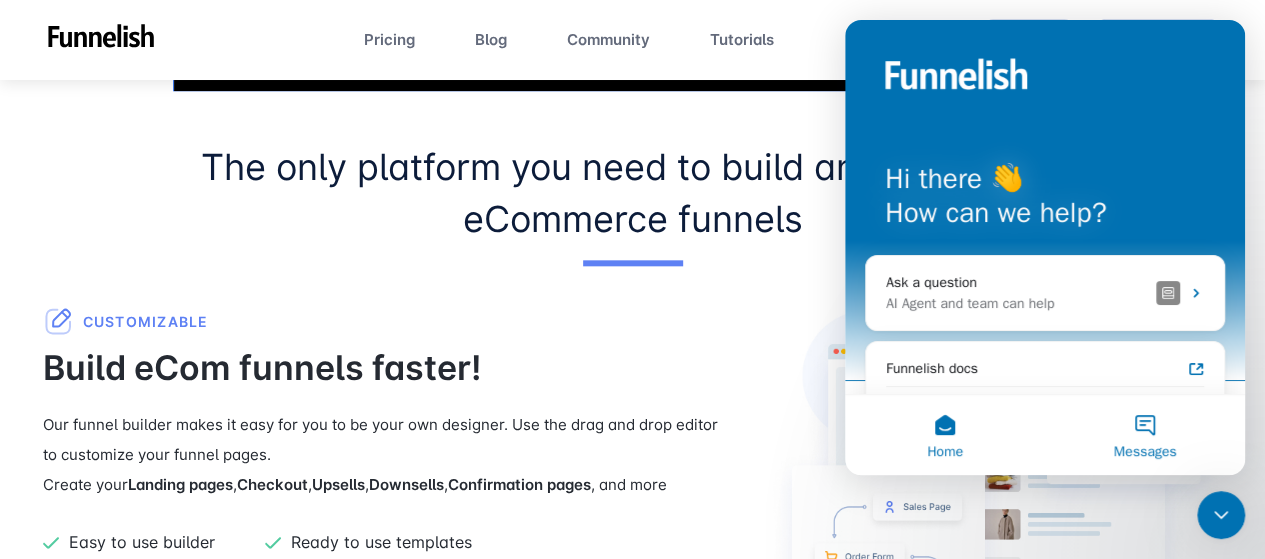 click on "Messages" at bounding box center [1145, 435] 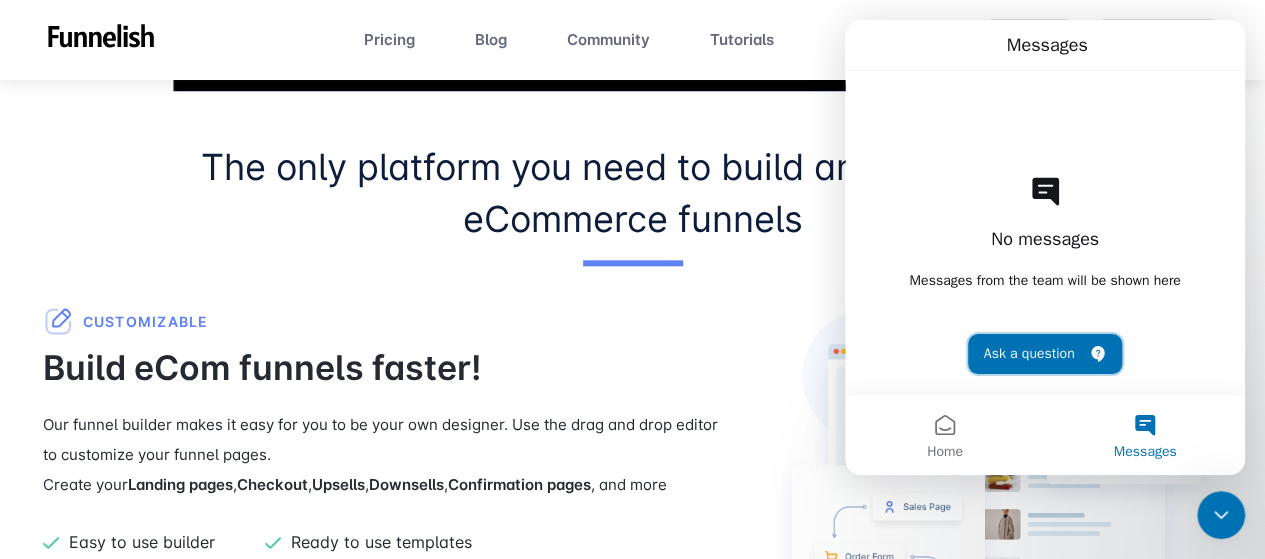 click on "Ask a question" at bounding box center [1045, 354] 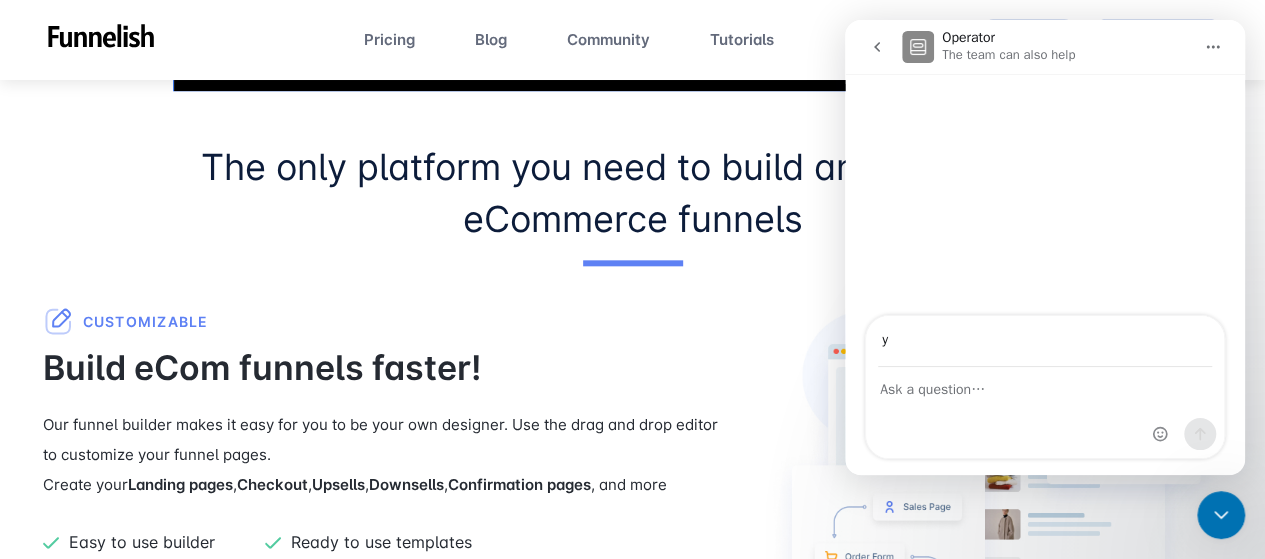 type on "yoricksibanda04@gmail.com" 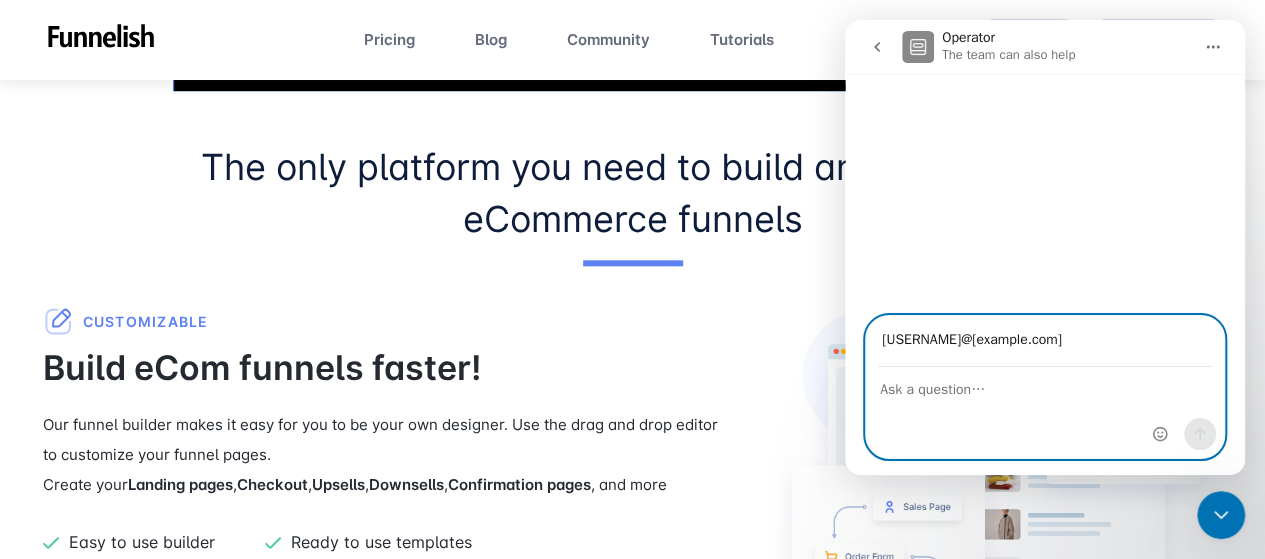 click at bounding box center (1045, 385) 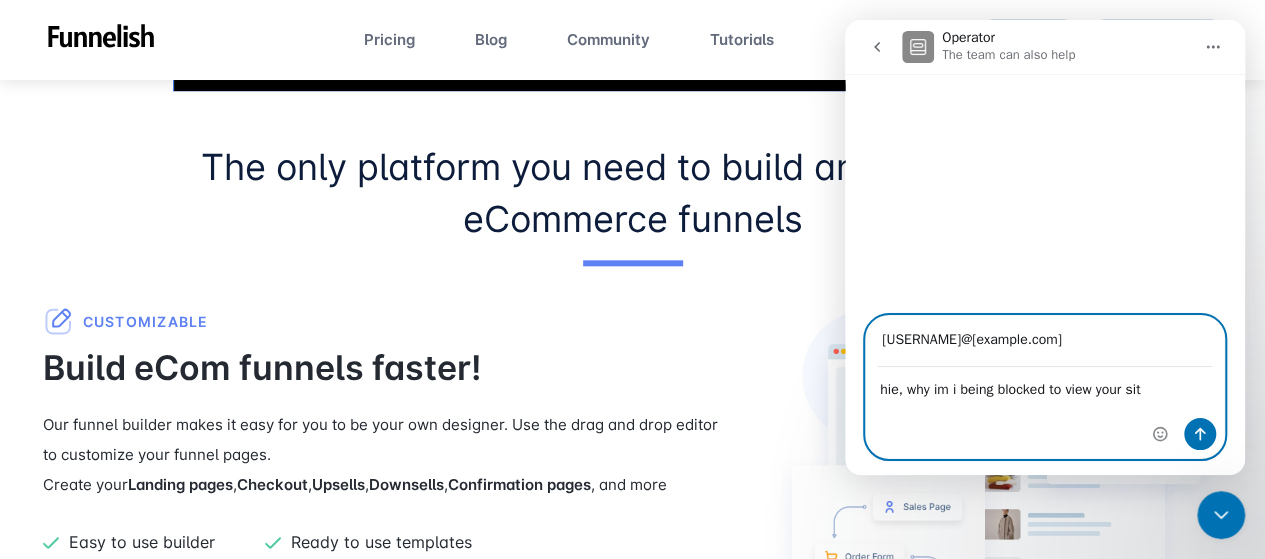 type on "hie, why im i being blocked to view your site" 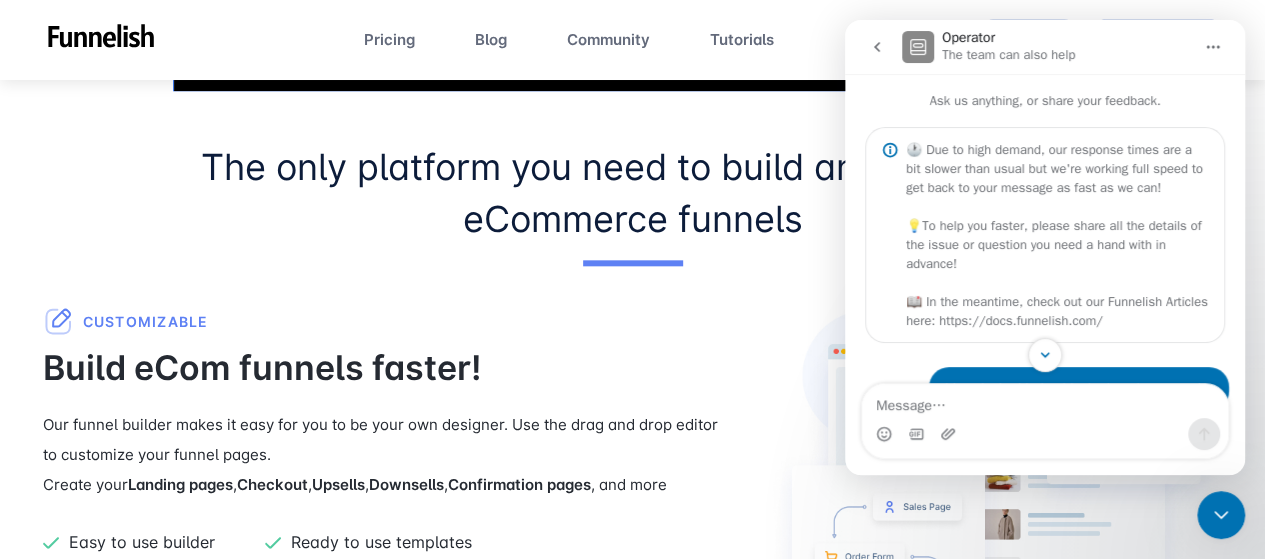 scroll, scrollTop: 262, scrollLeft: 0, axis: vertical 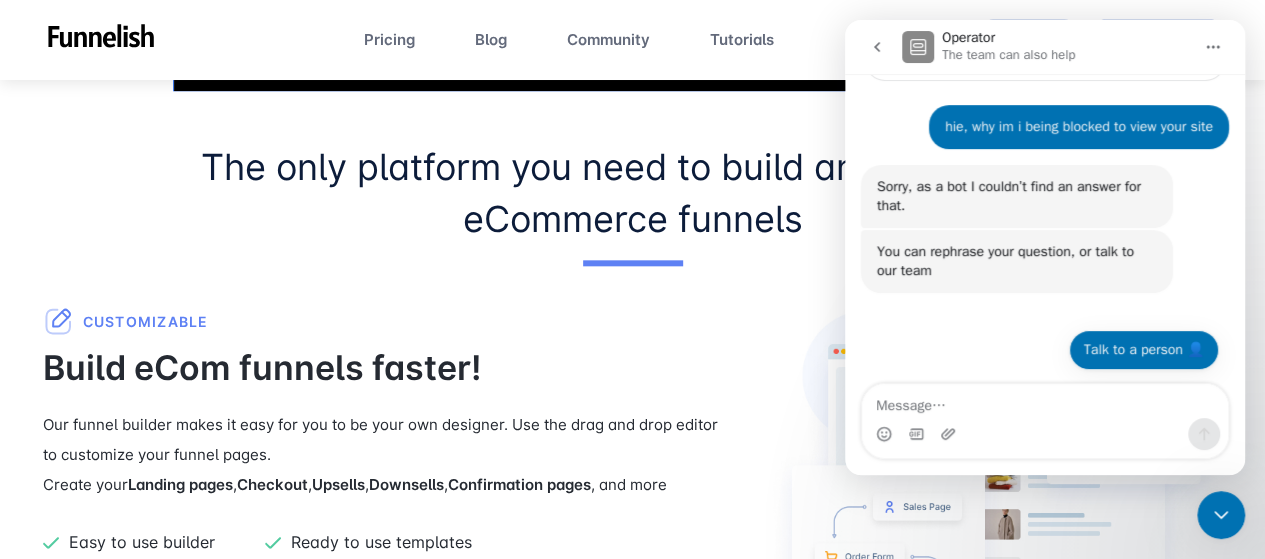 click on "Talk to a person 👤" at bounding box center [1144, 350] 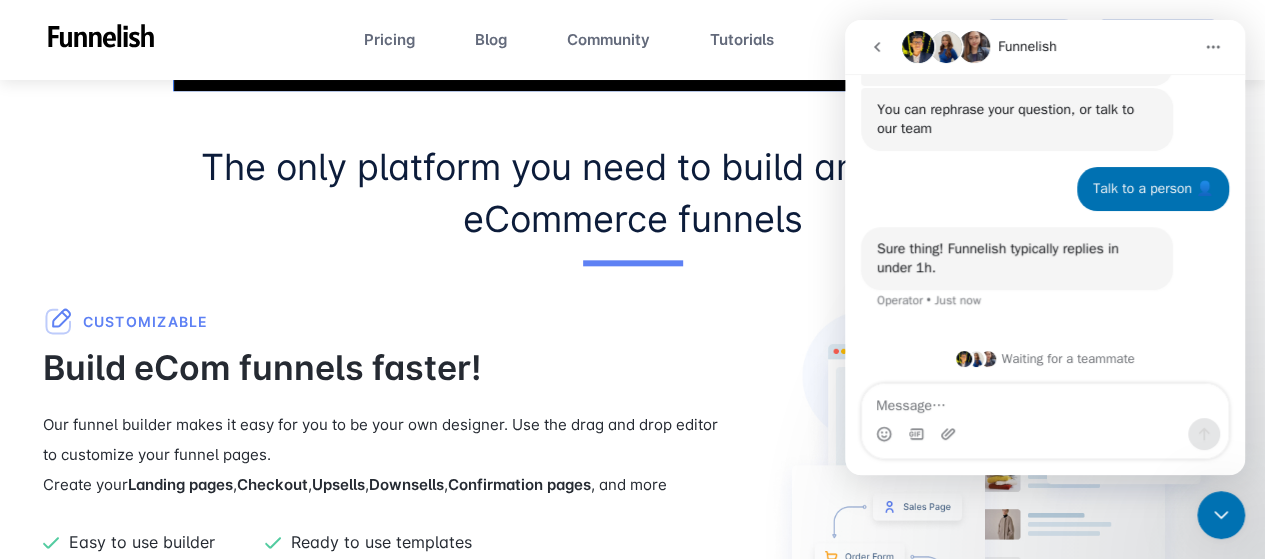 scroll, scrollTop: 406, scrollLeft: 0, axis: vertical 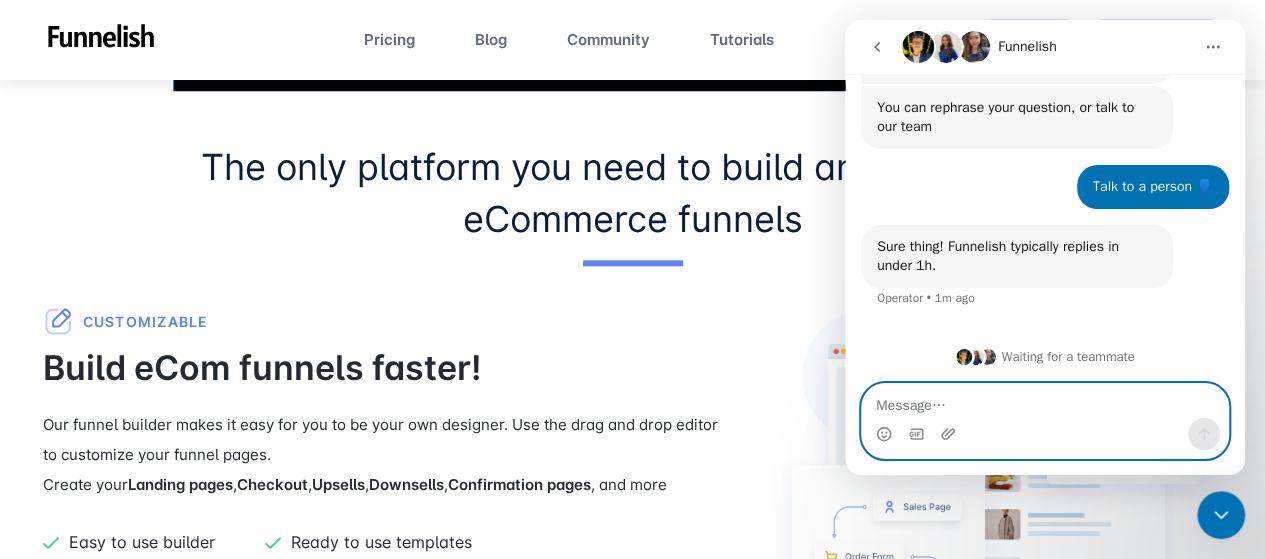 click at bounding box center (1045, 401) 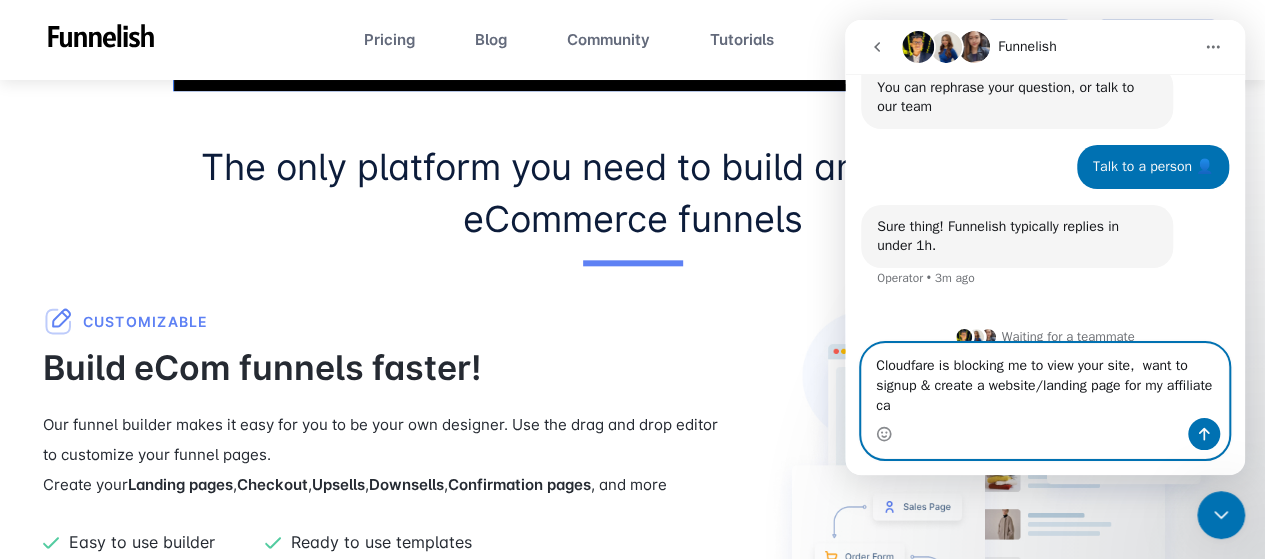 scroll, scrollTop: 446, scrollLeft: 0, axis: vertical 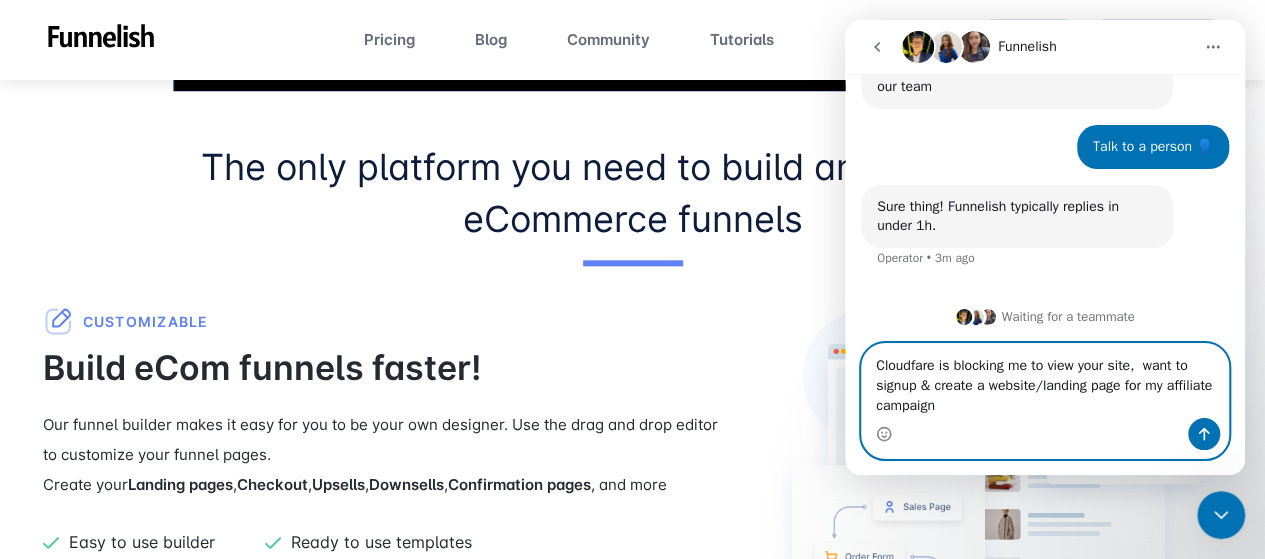 type on "Cloudfare is blocking me to view your site,  want to signup & create a website/landing page for my affiliate campaigns" 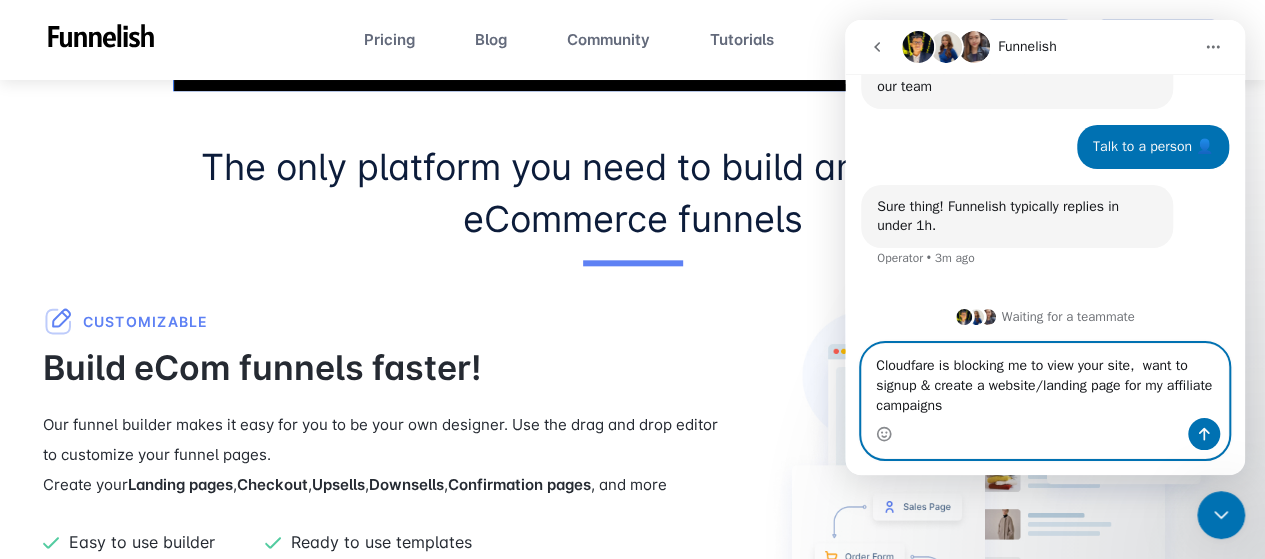 type 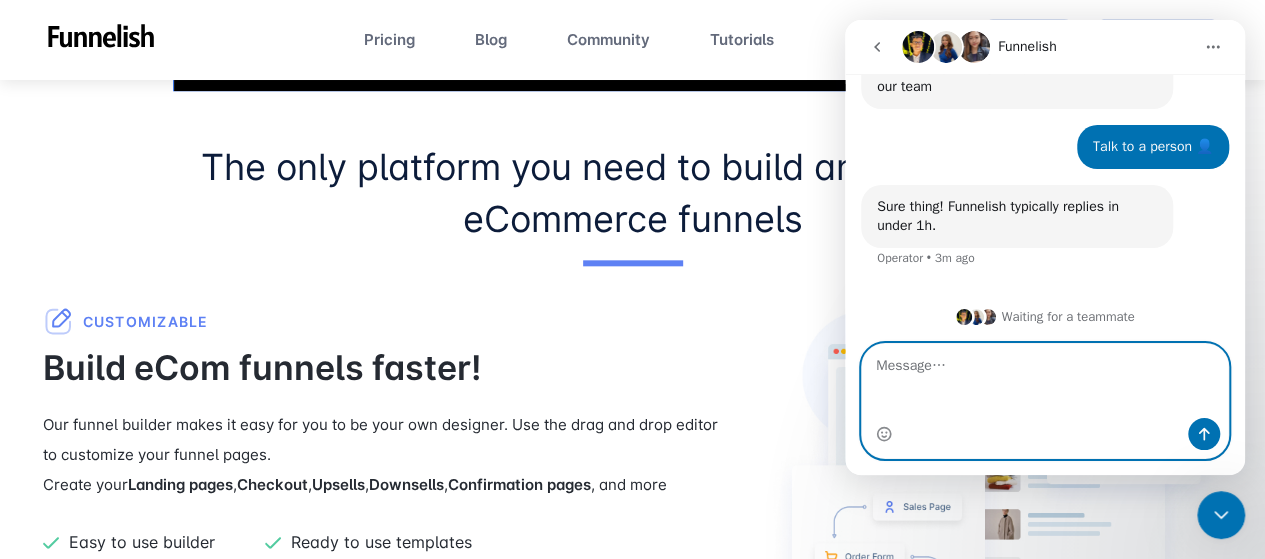 scroll, scrollTop: 504, scrollLeft: 0, axis: vertical 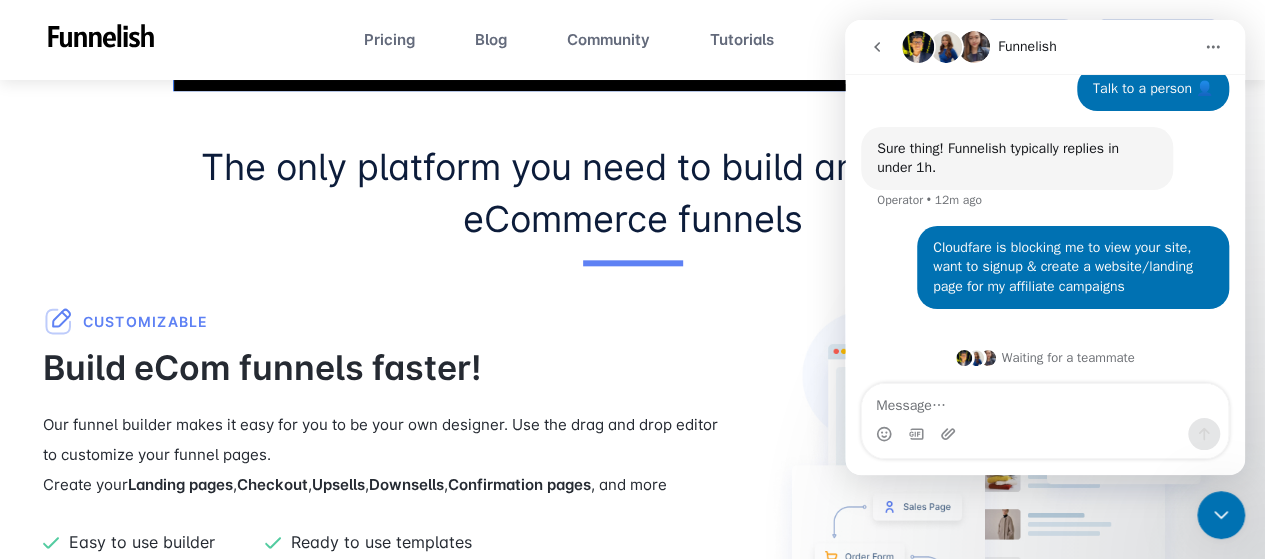 click at bounding box center [1221, 515] 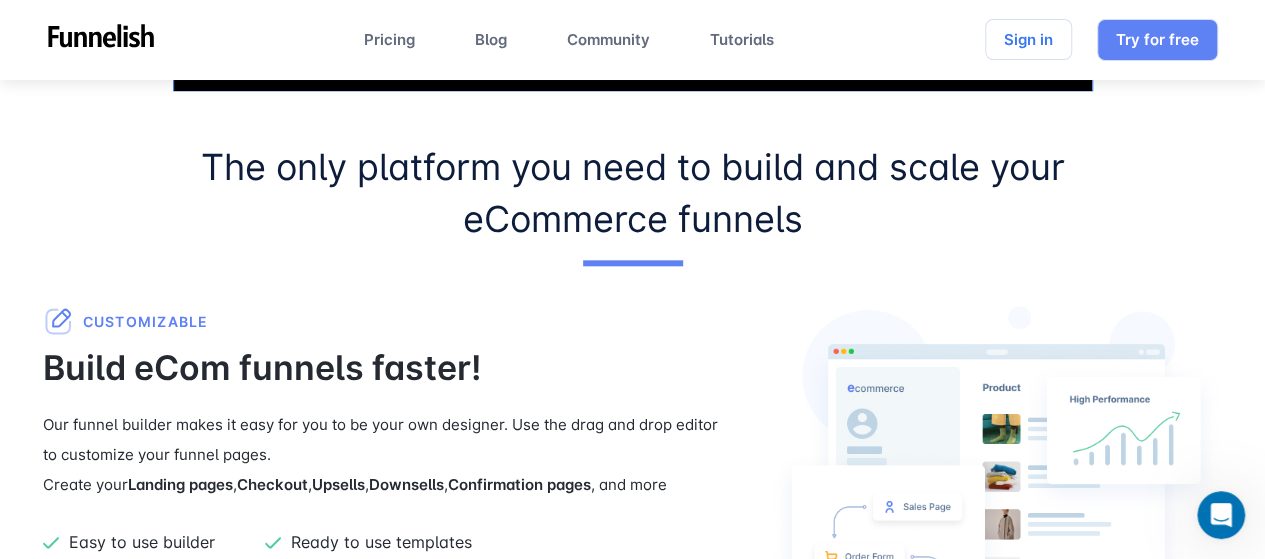 scroll, scrollTop: 0, scrollLeft: 0, axis: both 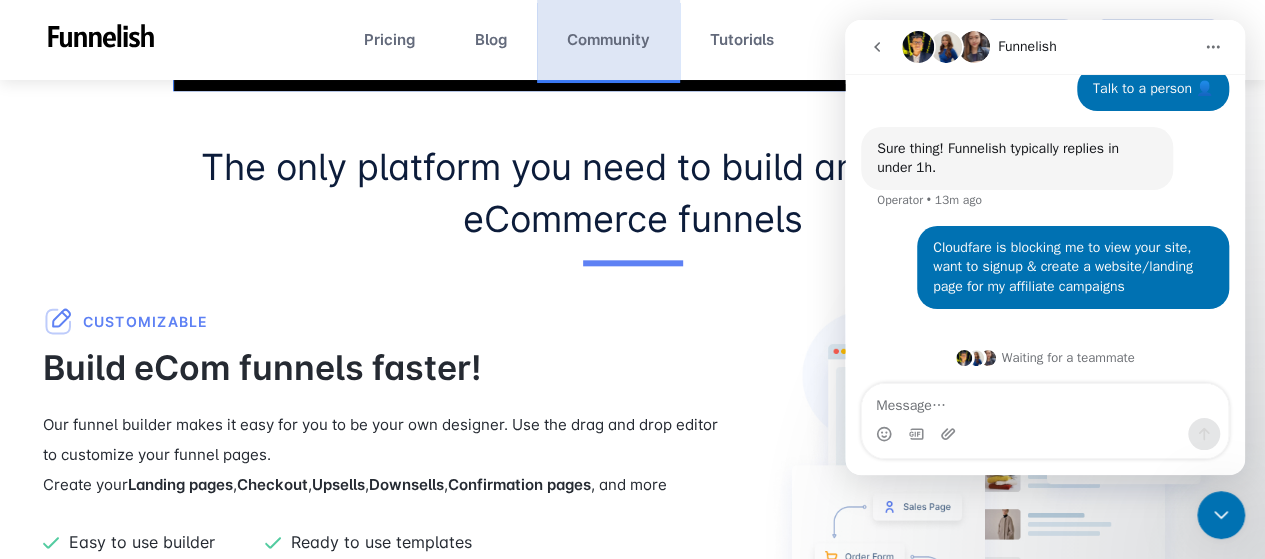 click on "Community" at bounding box center [608, 40] 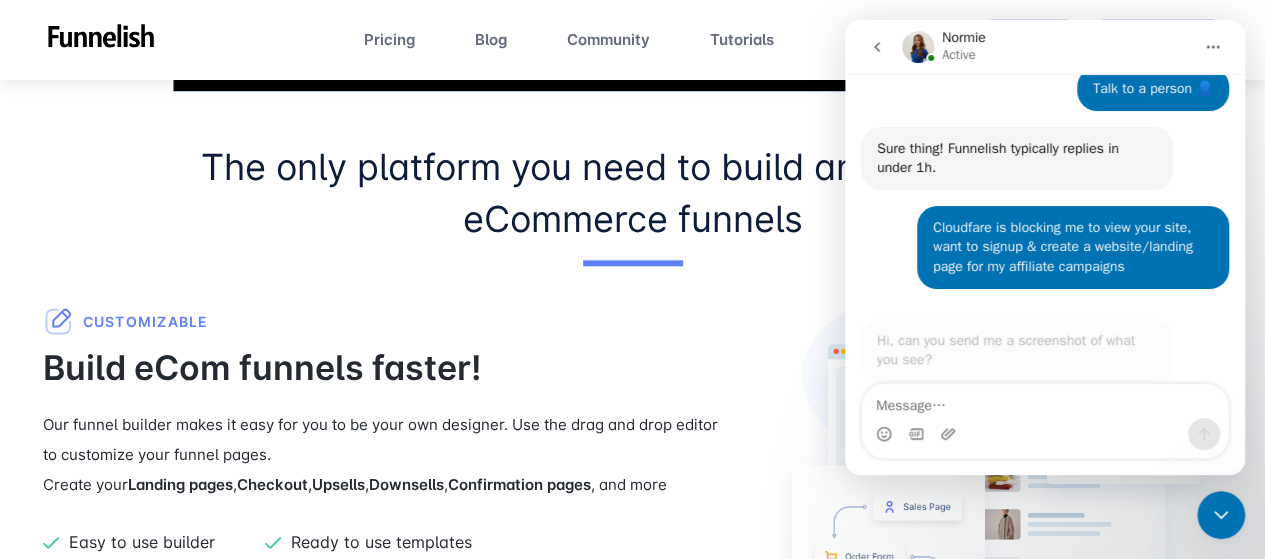 scroll, scrollTop: 528, scrollLeft: 0, axis: vertical 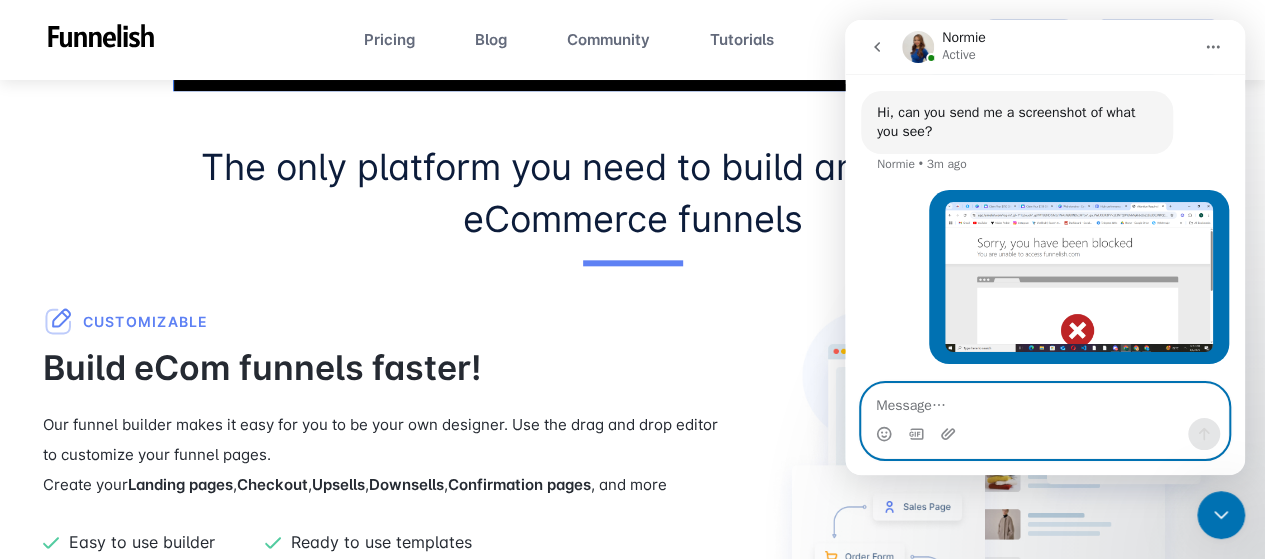click at bounding box center (1045, 401) 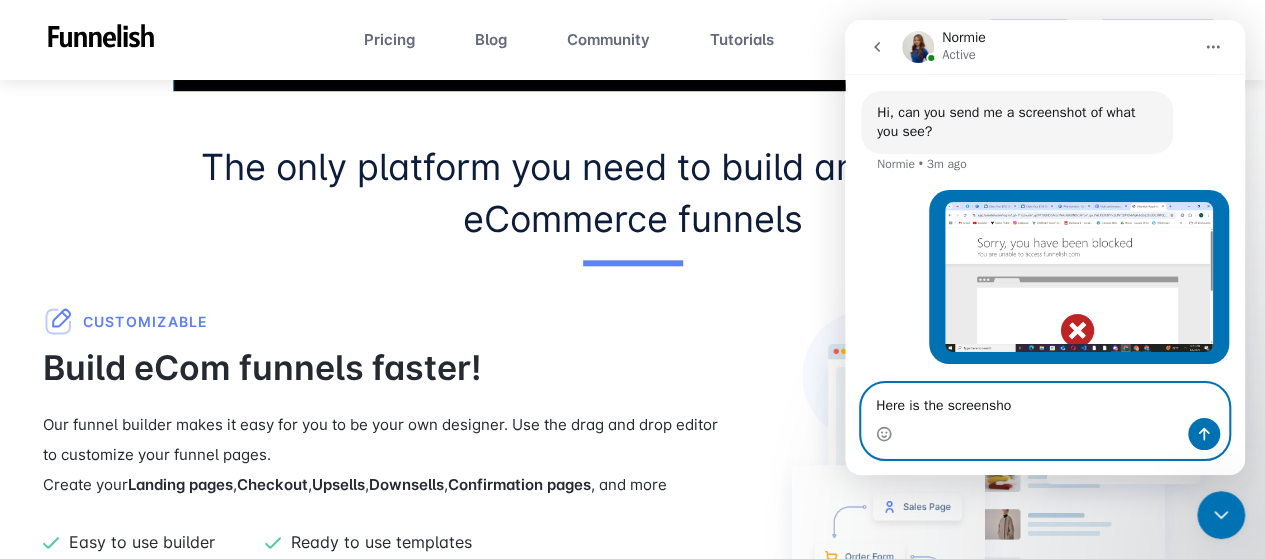 type on "Here is the screenshot" 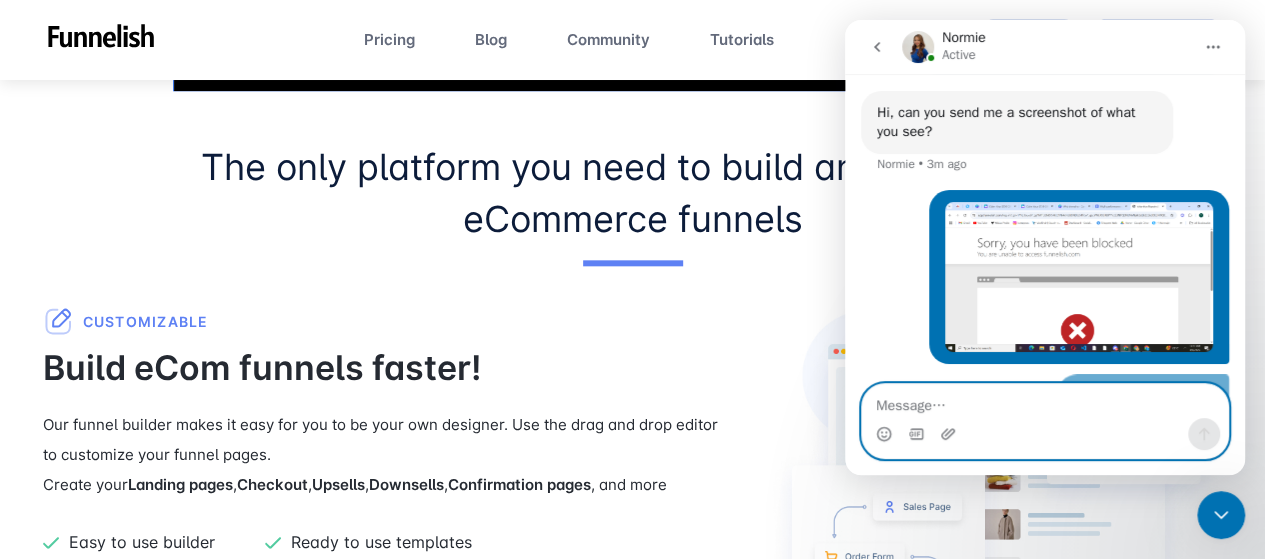 scroll, scrollTop: 764, scrollLeft: 0, axis: vertical 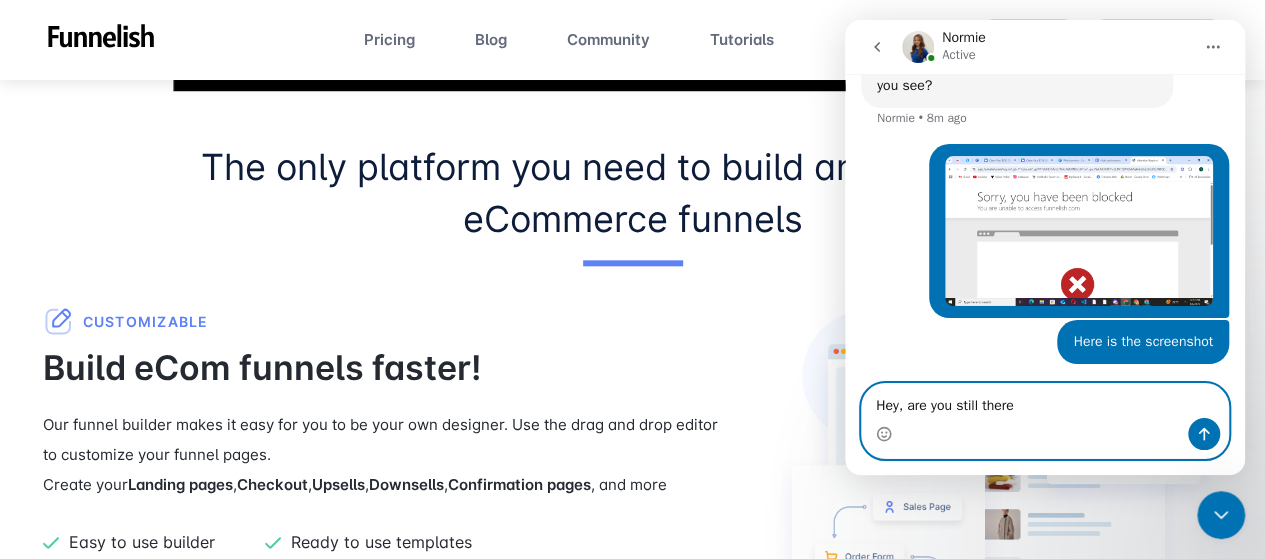type on "Hey, are you still there?" 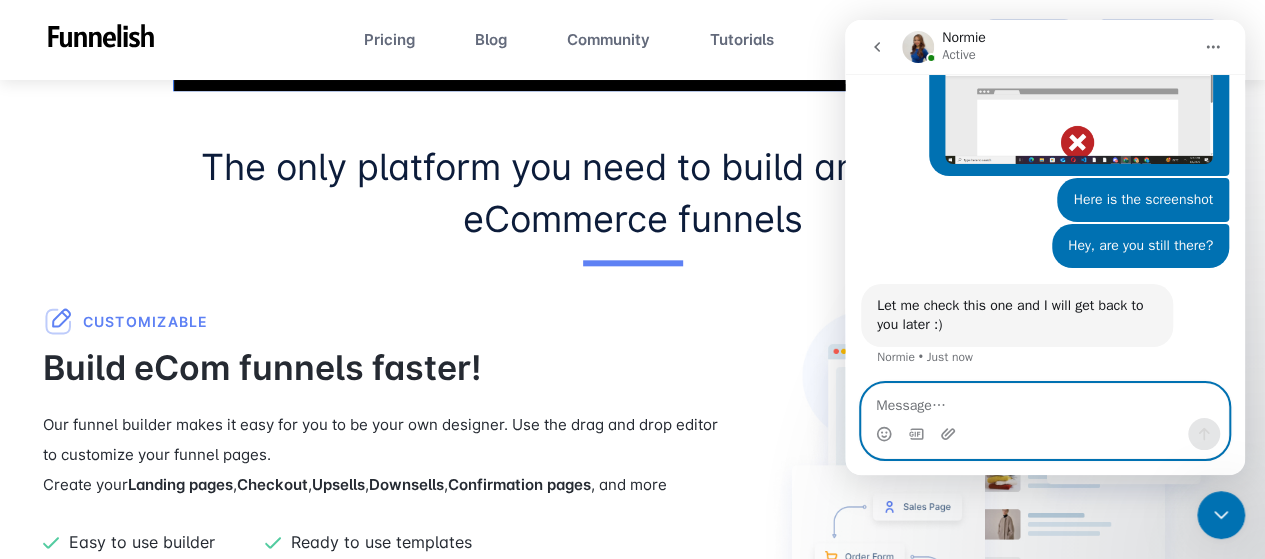 scroll, scrollTop: 889, scrollLeft: 0, axis: vertical 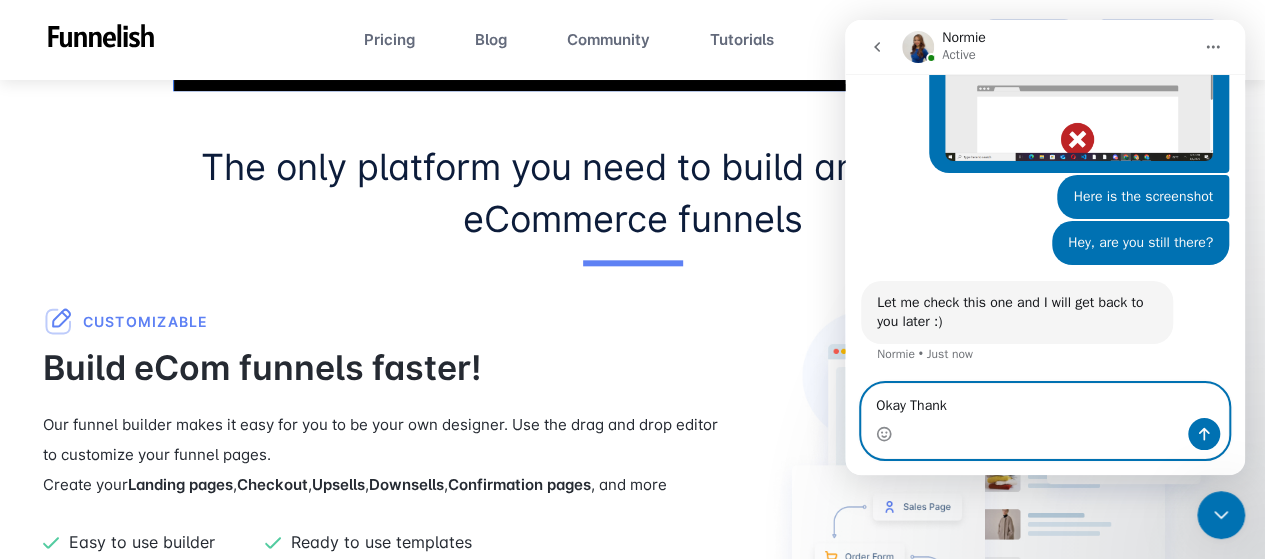 type on "Okay Thanks" 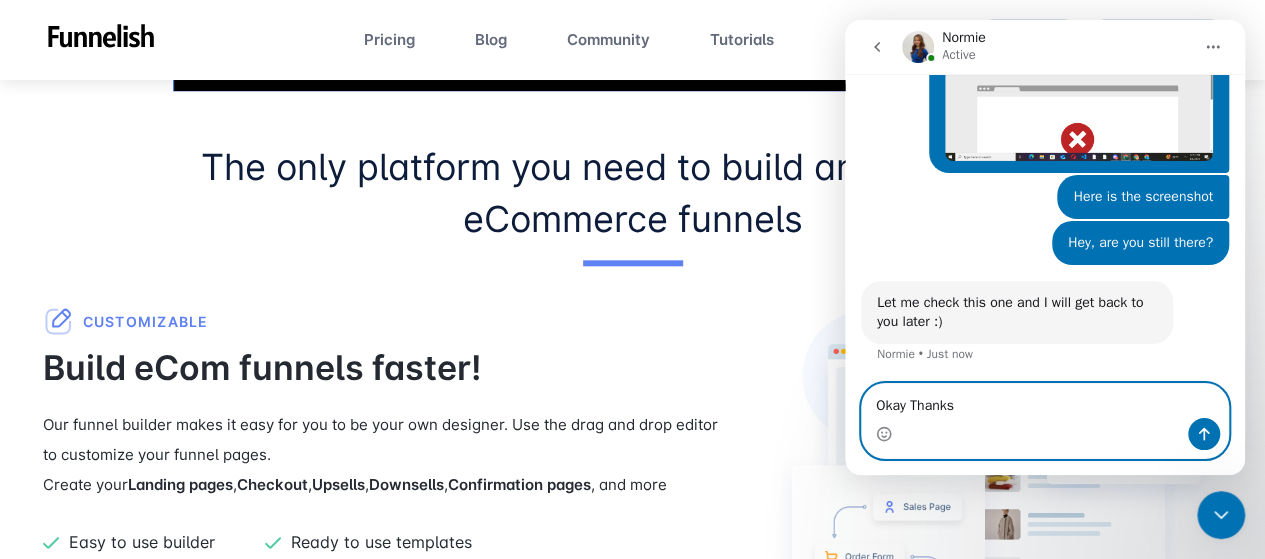 type 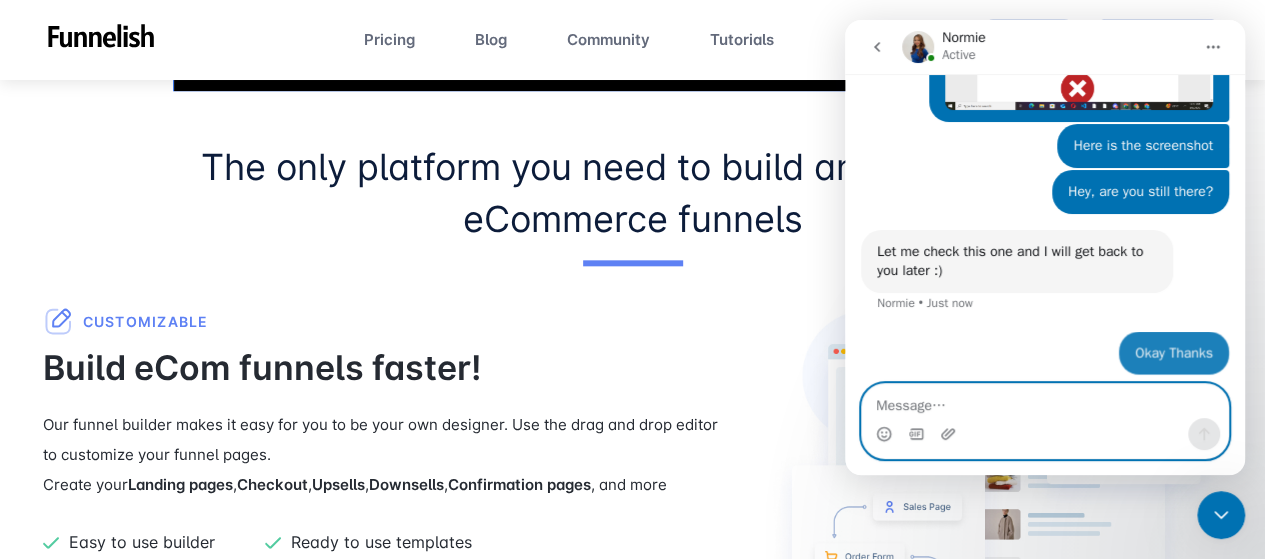 scroll, scrollTop: 948, scrollLeft: 0, axis: vertical 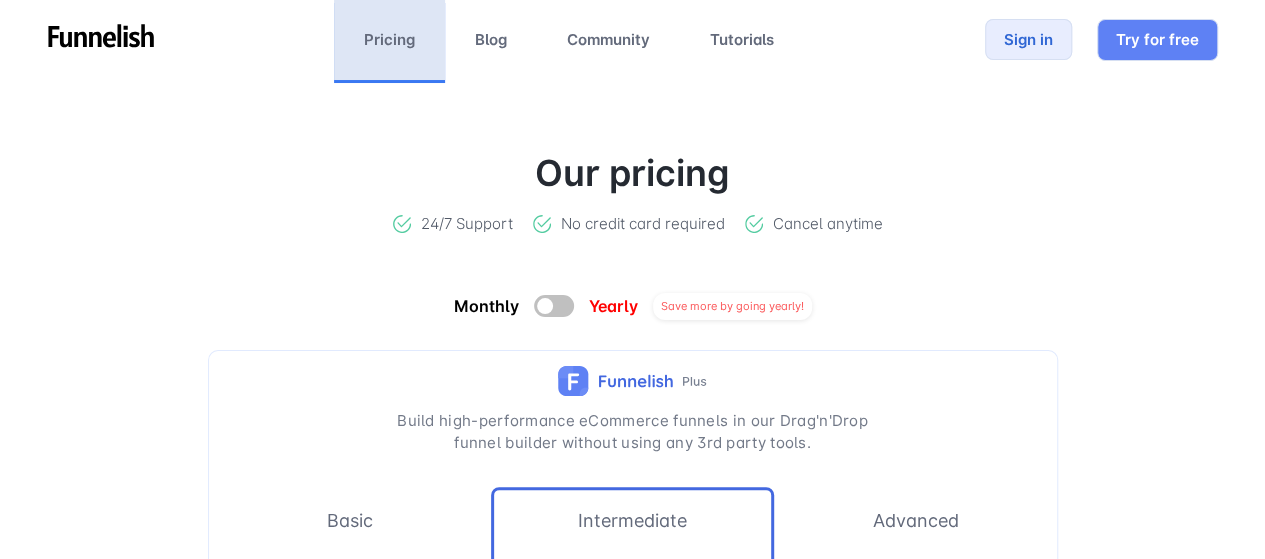 click on "Sign in" at bounding box center (1028, 39) 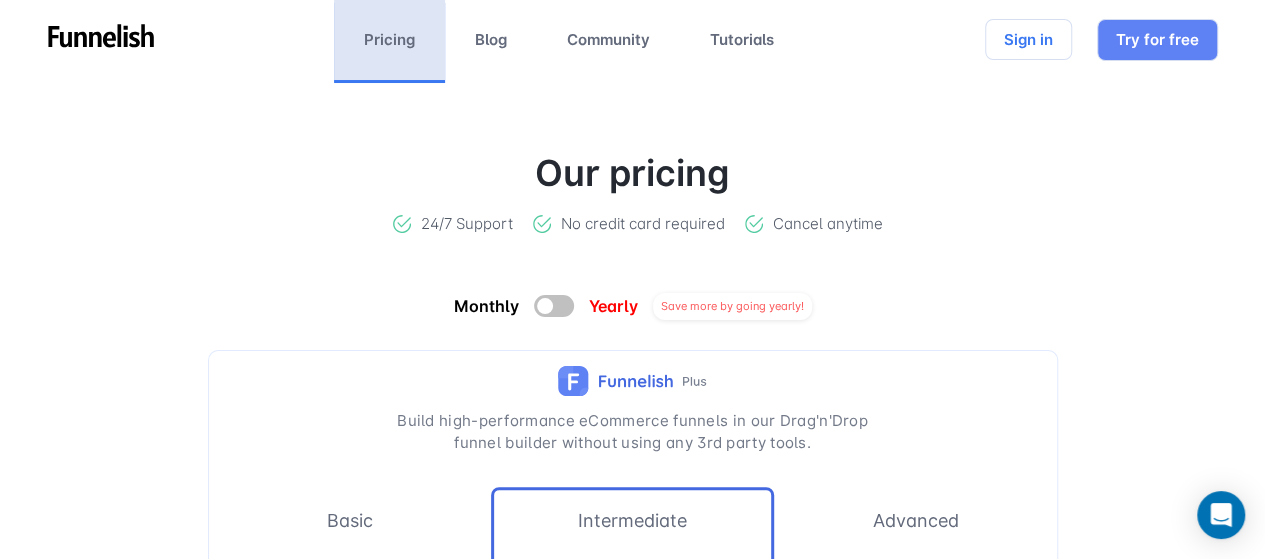 click on "Basic" at bounding box center [349, 520] 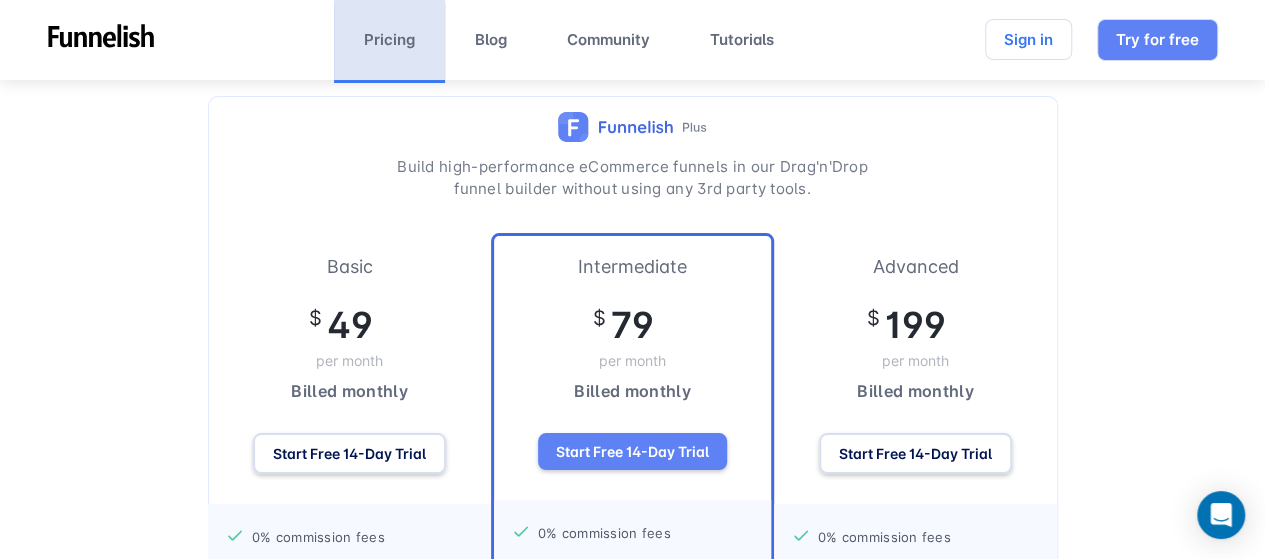 scroll, scrollTop: 300, scrollLeft: 0, axis: vertical 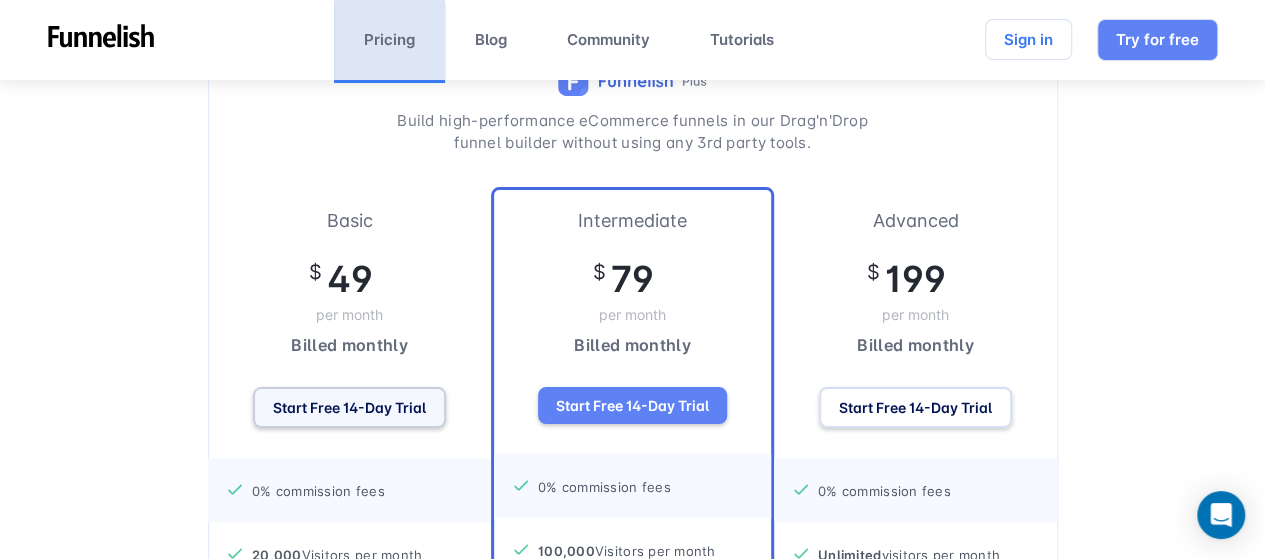 click on "Start Free 14-Day Trial" at bounding box center (349, 407) 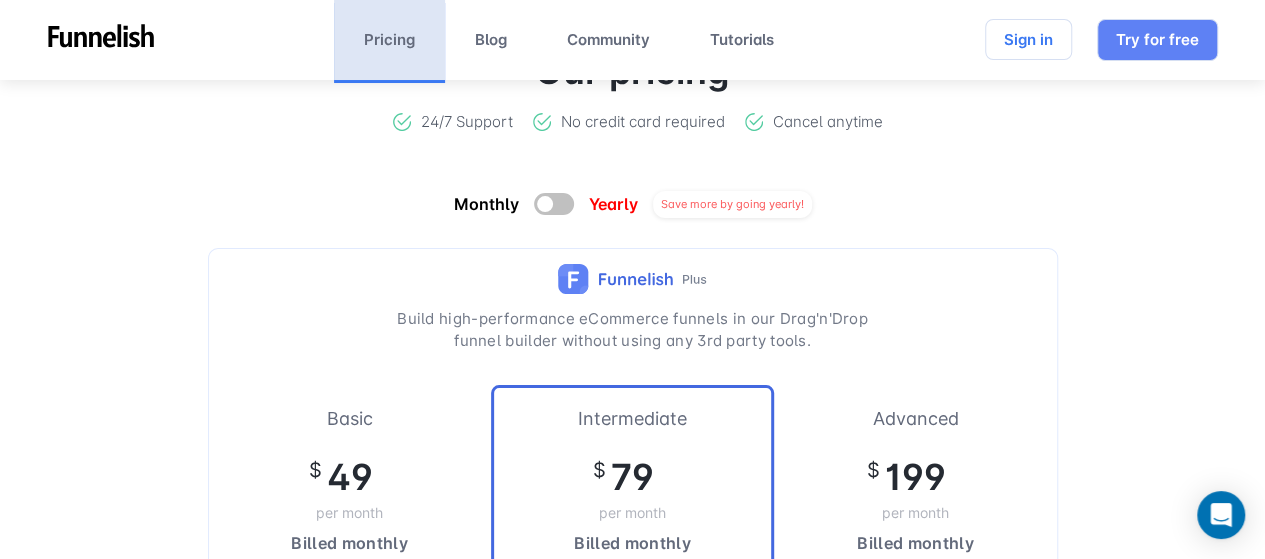 scroll, scrollTop: 100, scrollLeft: 0, axis: vertical 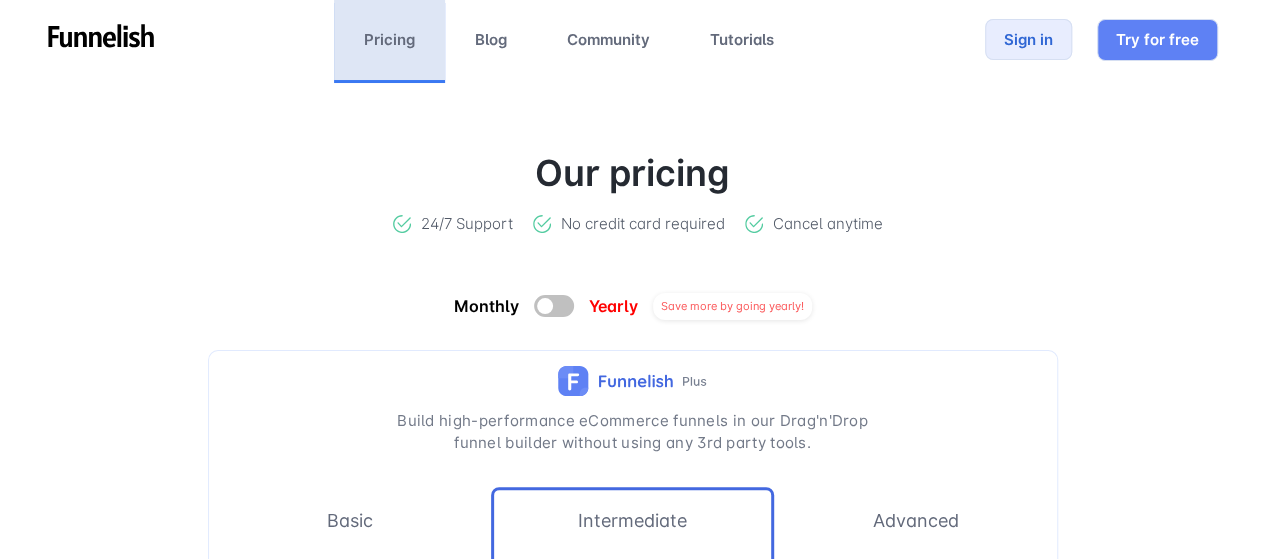 click on "Sign in" at bounding box center (1028, 39) 